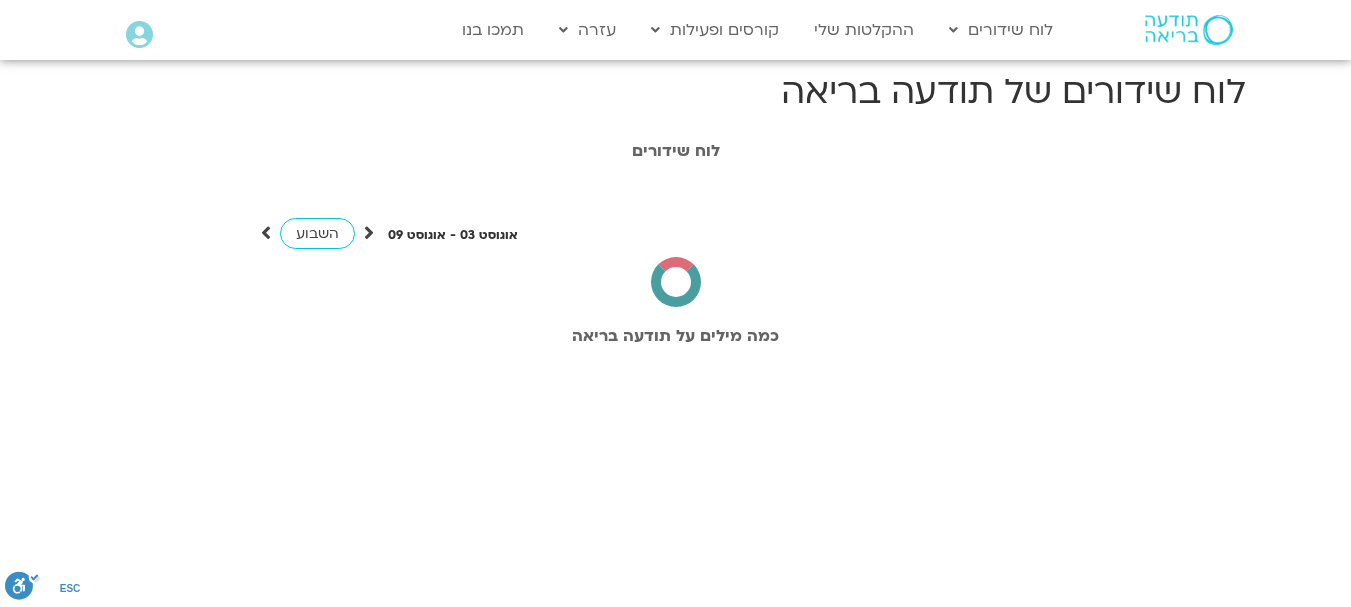 scroll, scrollTop: 0, scrollLeft: 0, axis: both 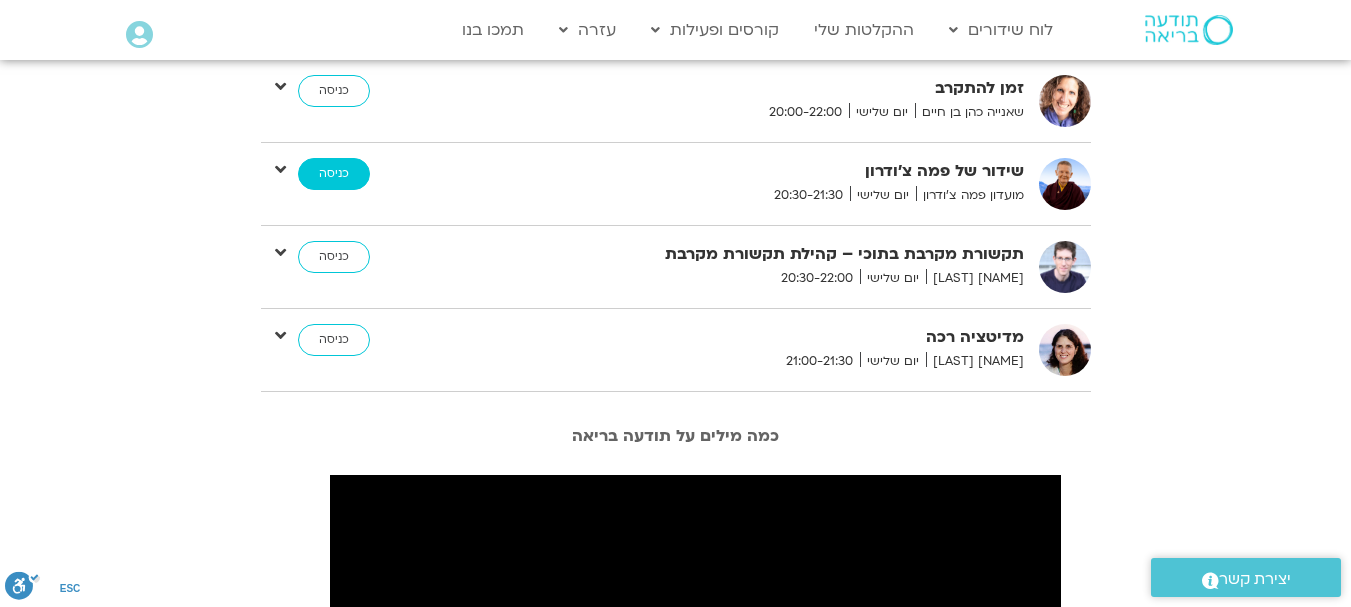 click on "כניסה" at bounding box center (334, 174) 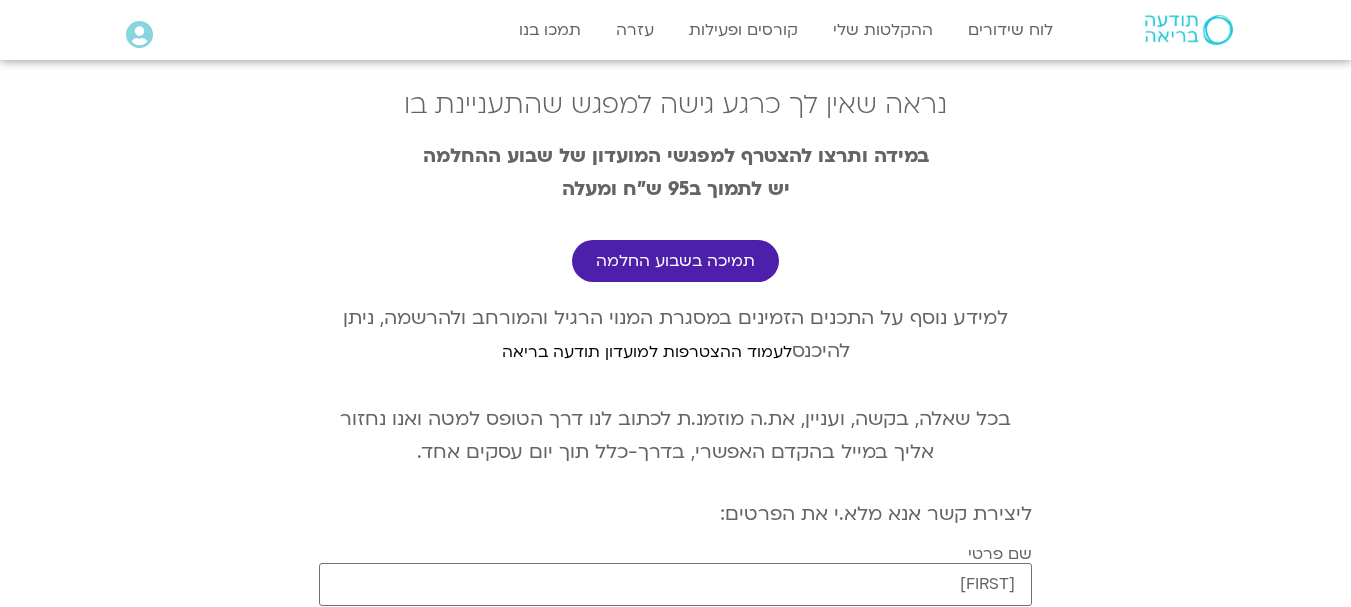scroll, scrollTop: 0, scrollLeft: 0, axis: both 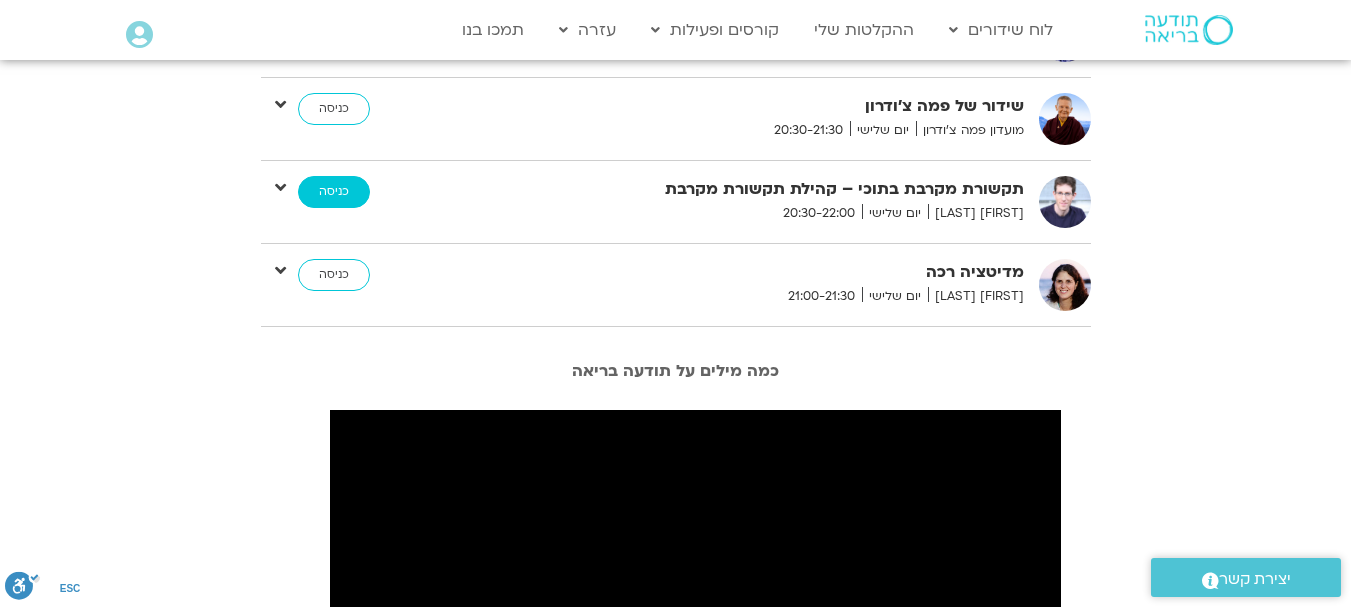 click on "כניסה" at bounding box center [334, 192] 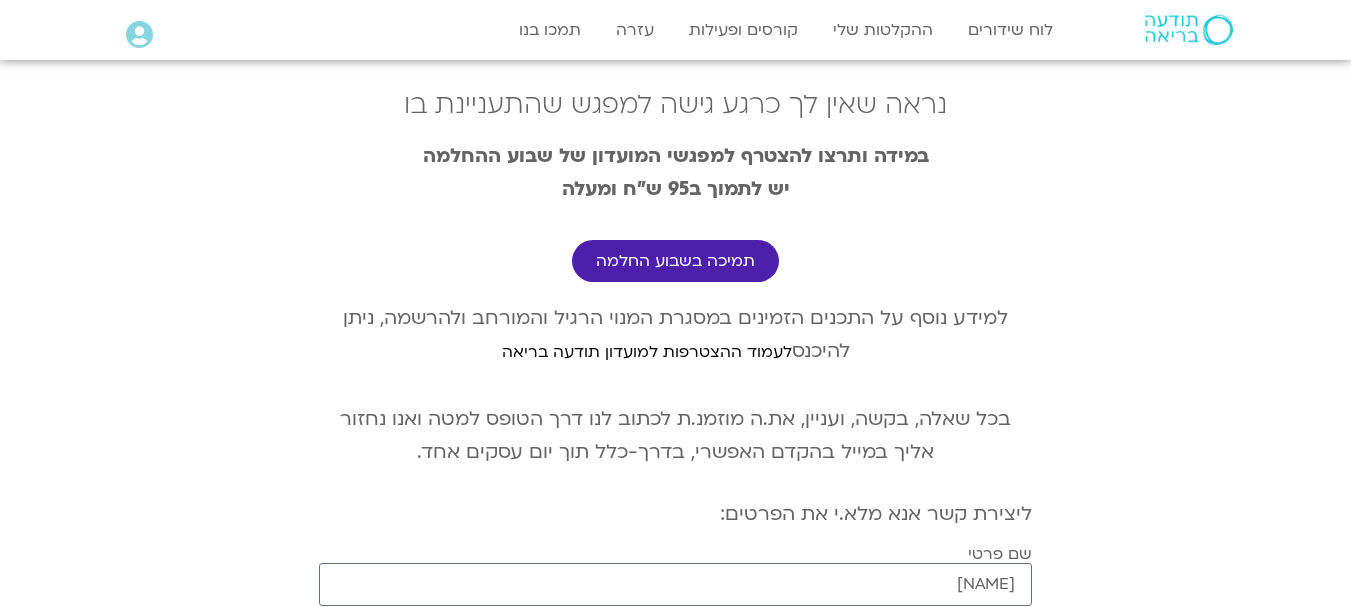 scroll, scrollTop: 0, scrollLeft: 0, axis: both 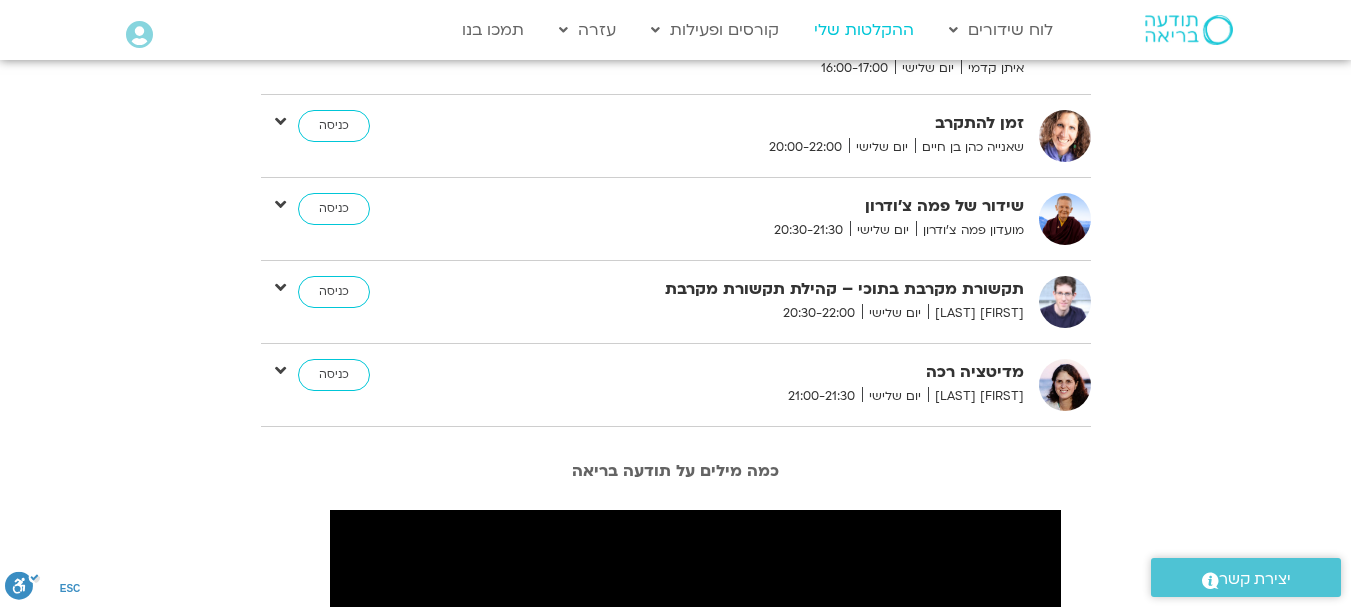 click on "ההקלטות שלי" at bounding box center (864, 30) 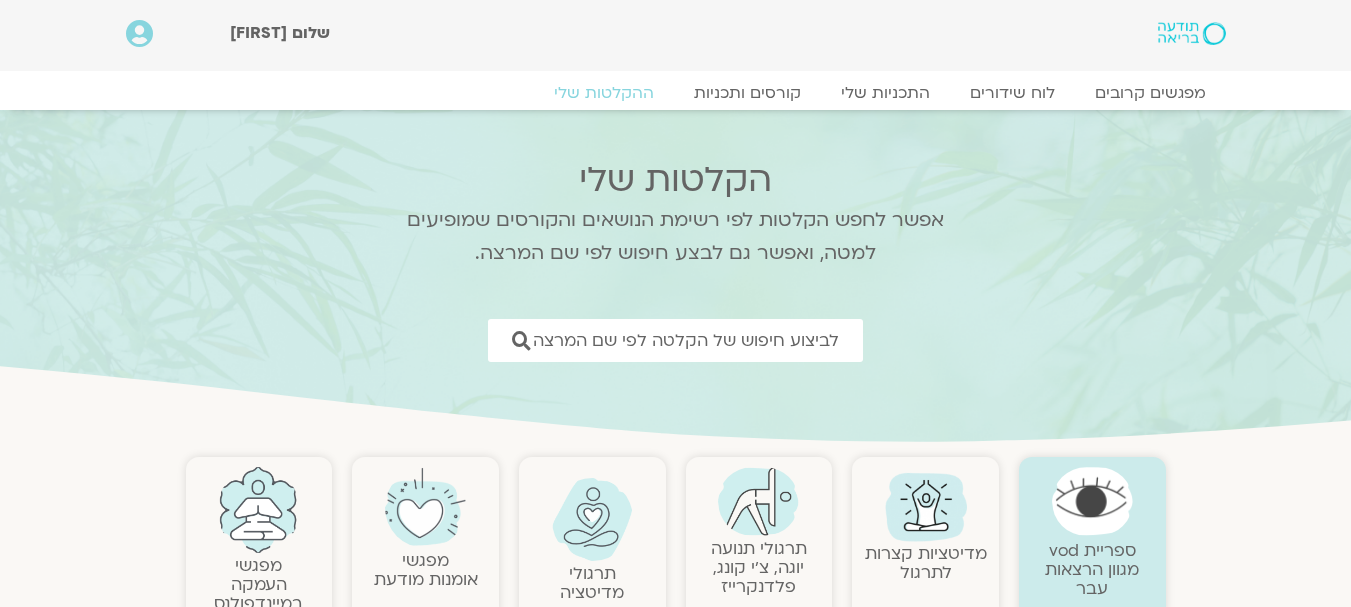 scroll, scrollTop: 0, scrollLeft: 0, axis: both 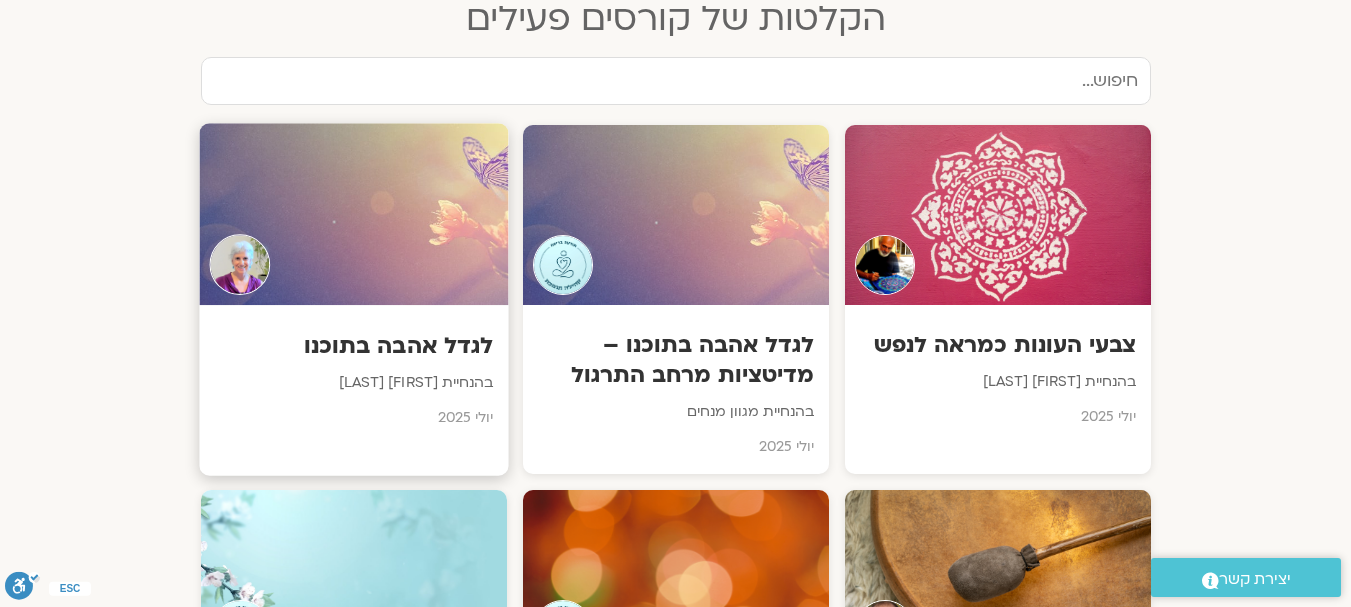 click at bounding box center [353, 214] 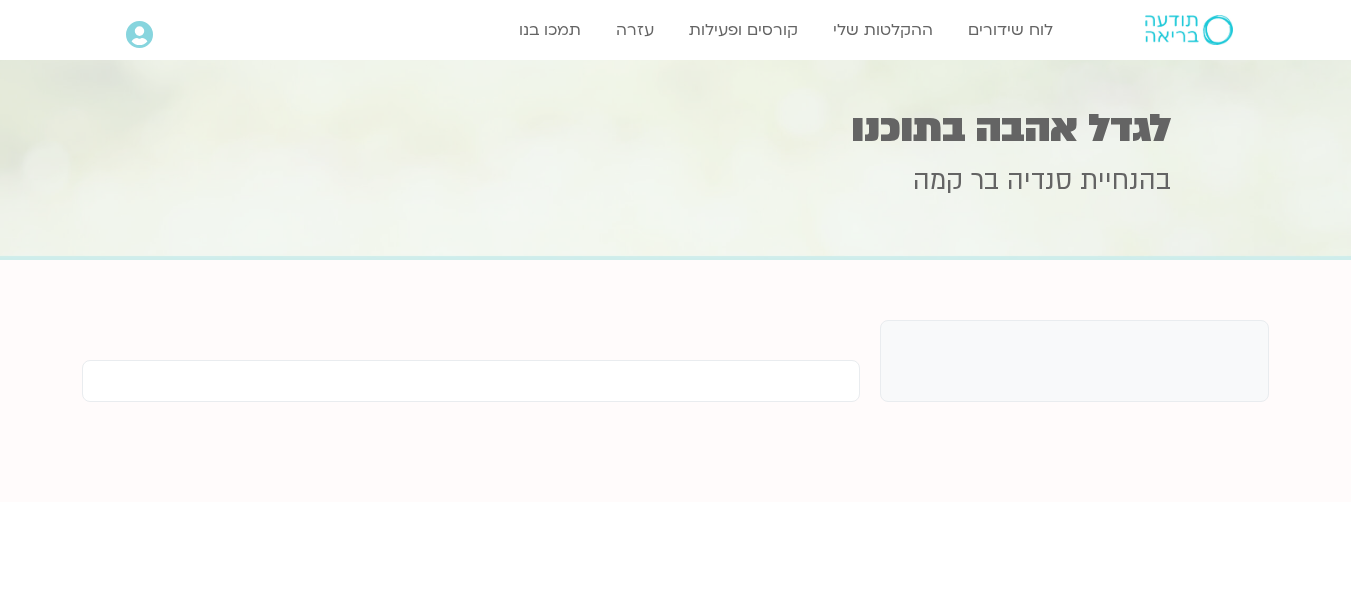 scroll, scrollTop: 0, scrollLeft: 0, axis: both 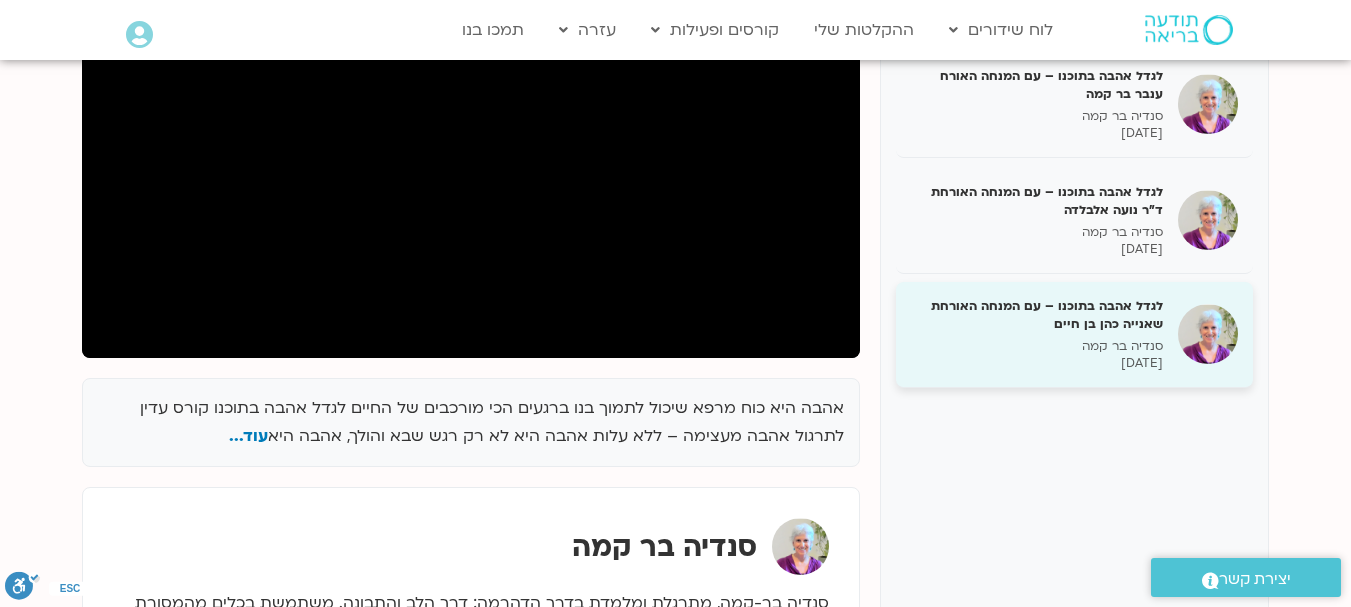 click on "סנדיה בר קמה" at bounding box center (1037, 346) 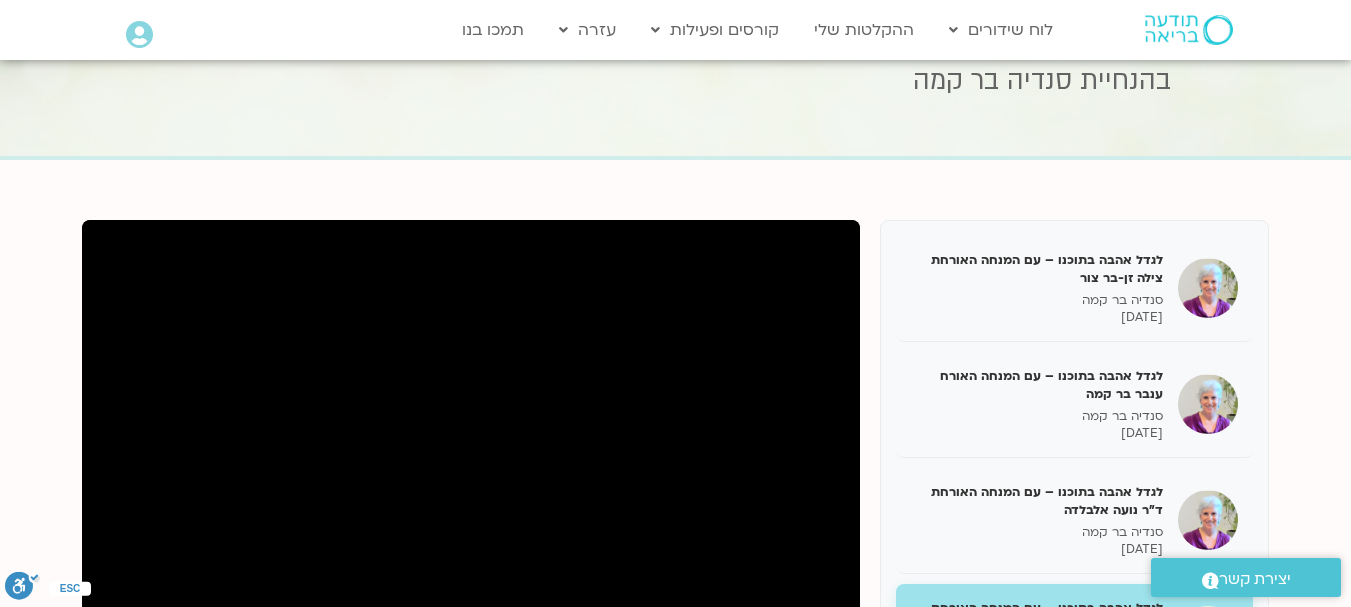 scroll, scrollTop: 200, scrollLeft: 0, axis: vertical 